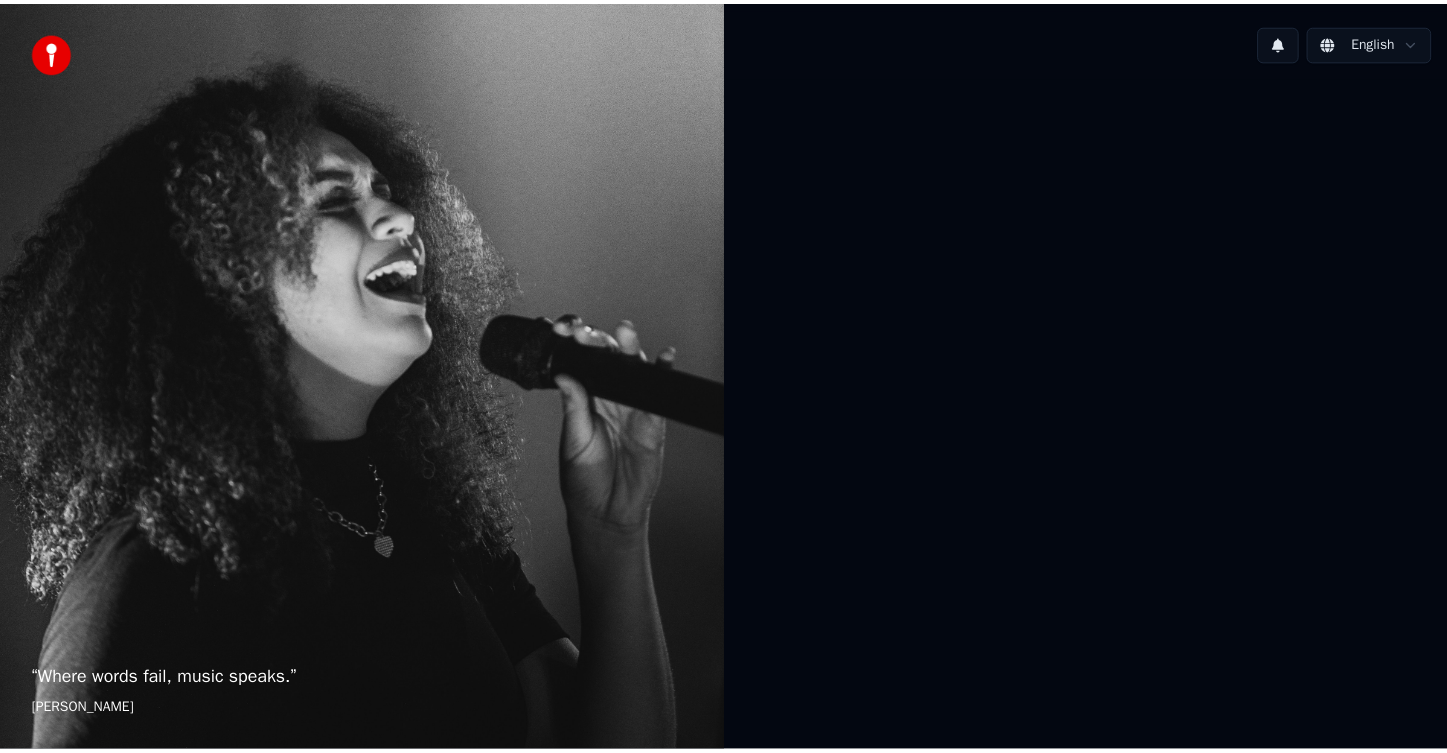 scroll, scrollTop: 0, scrollLeft: 0, axis: both 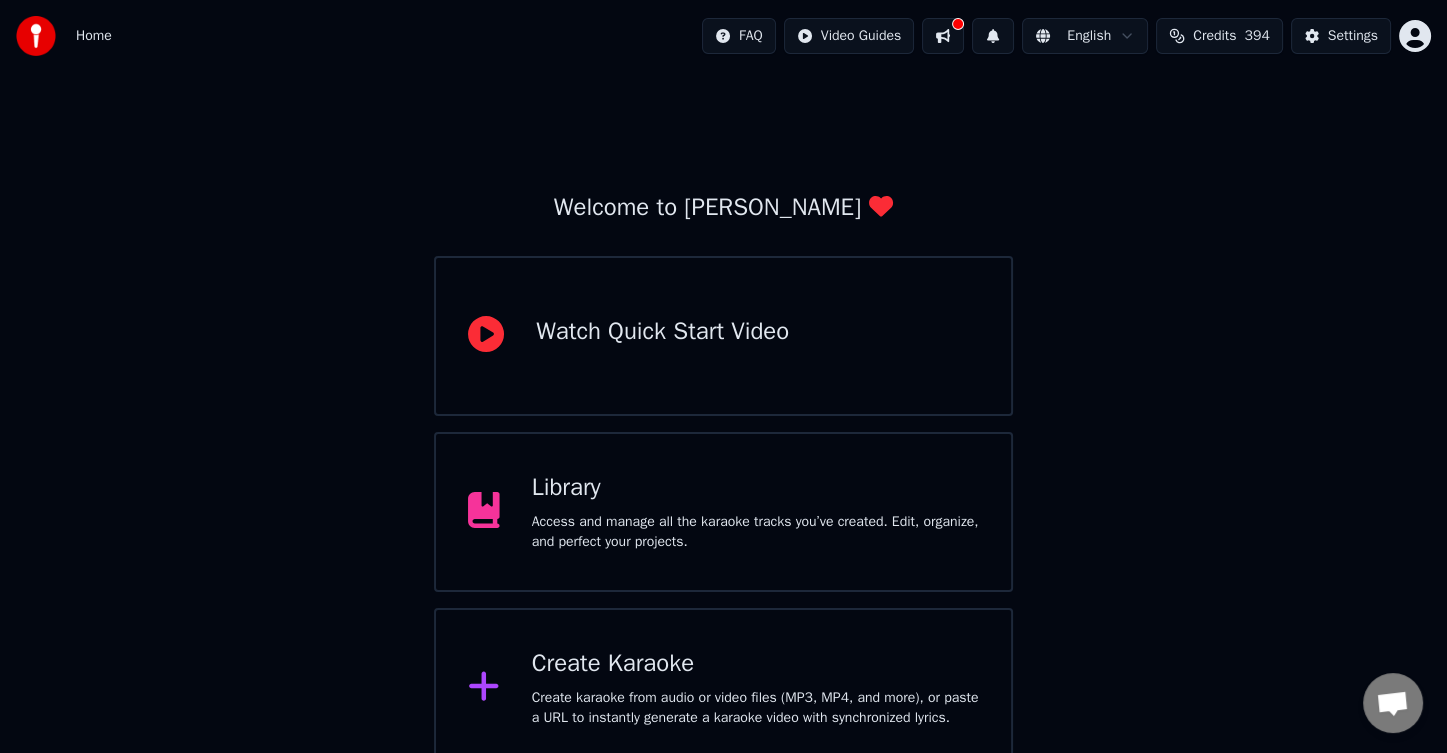 click at bounding box center (943, 36) 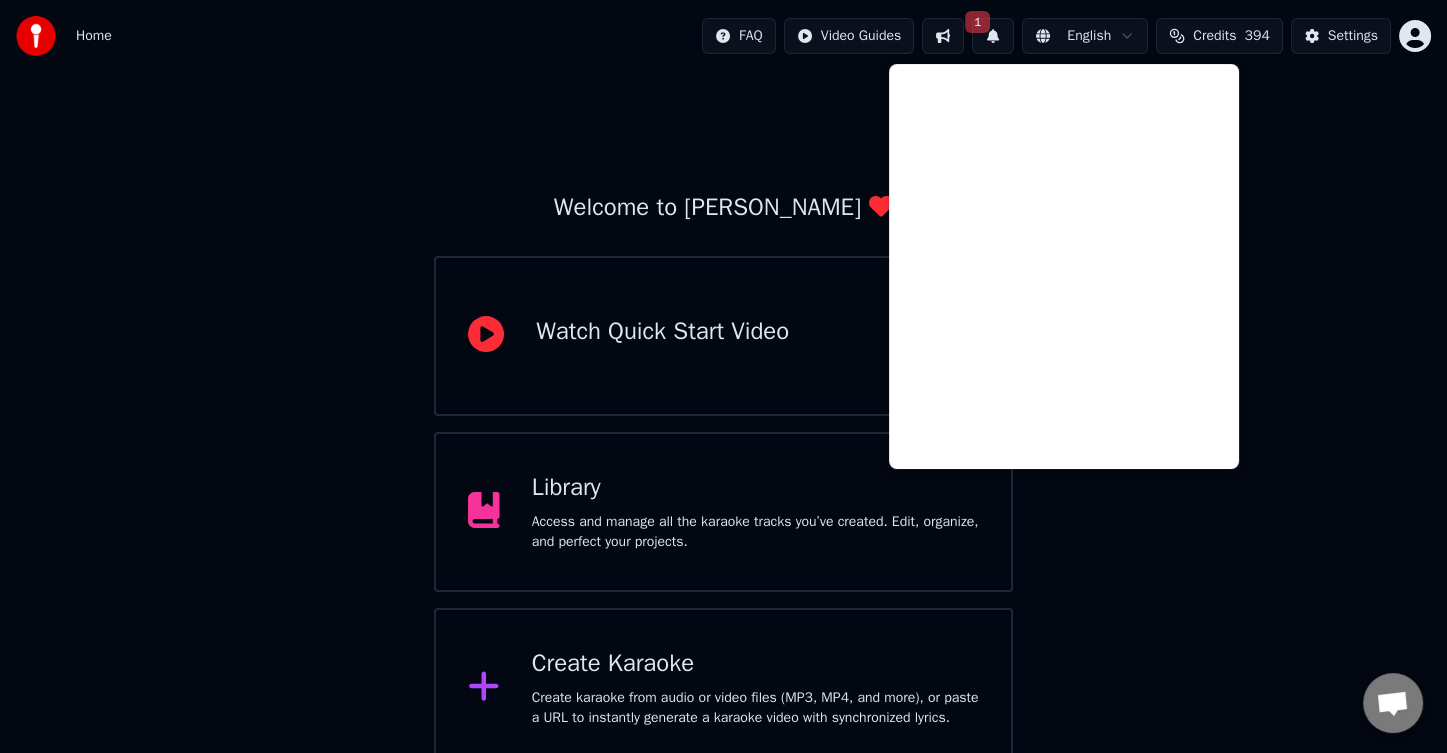 click on "1" at bounding box center (993, 36) 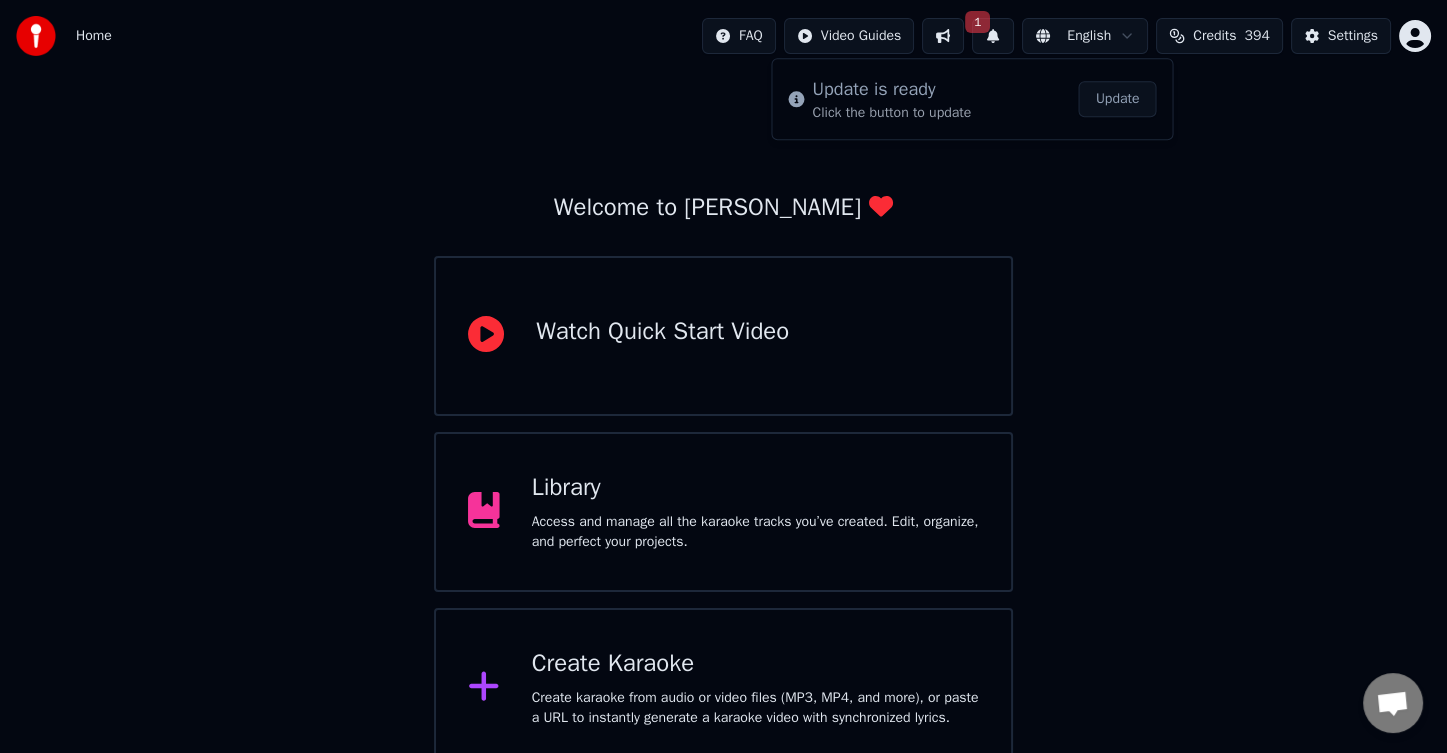 click on "Update" at bounding box center [1118, 99] 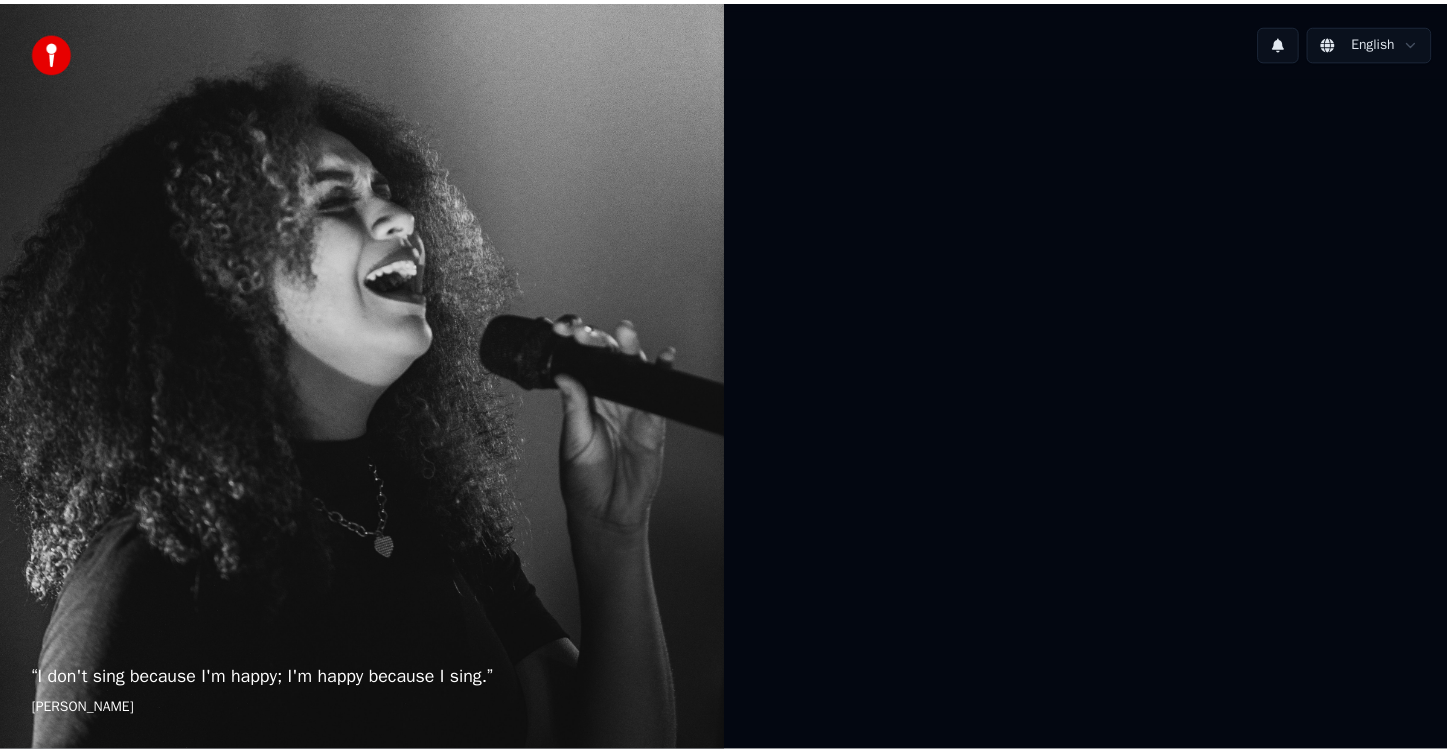 scroll, scrollTop: 0, scrollLeft: 0, axis: both 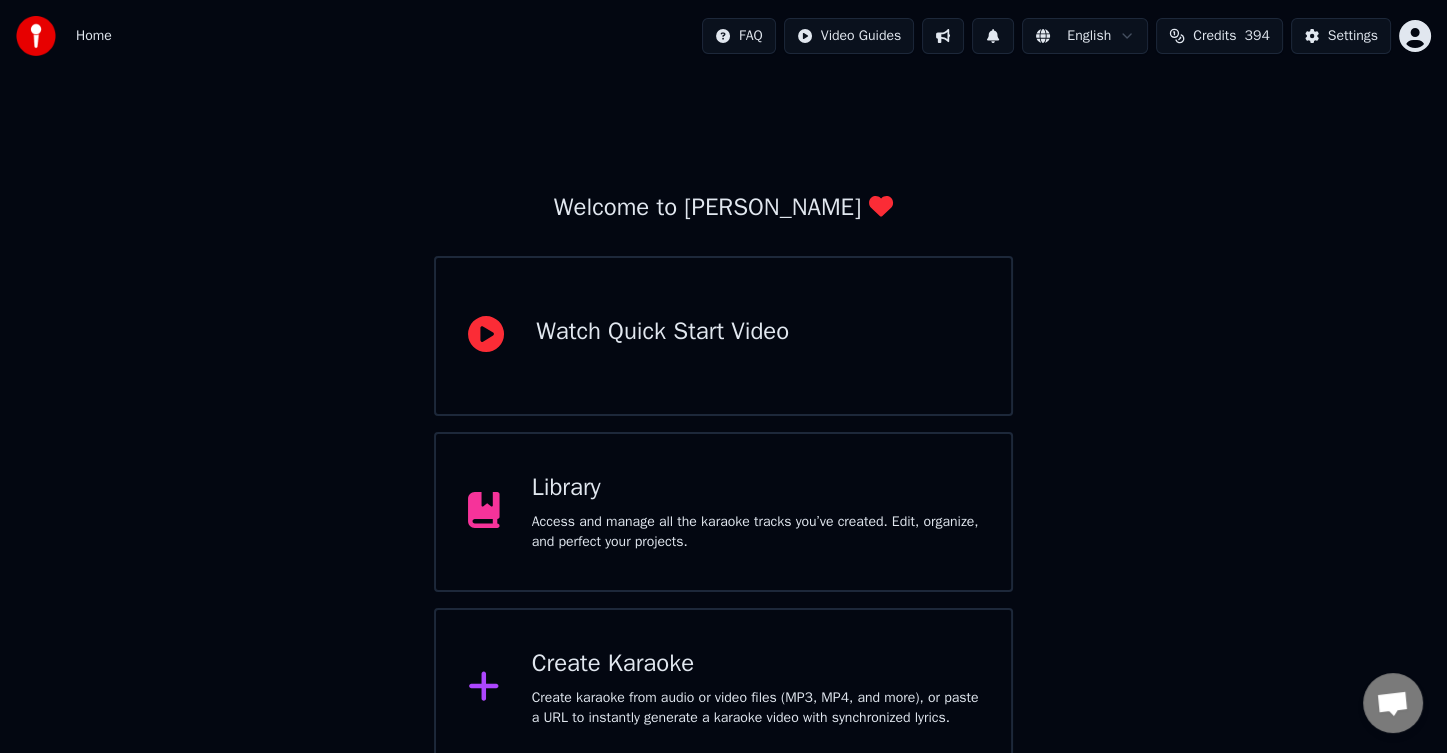 click on "Welcome to Youka Watch Quick Start Video Library Access and manage all the karaoke tracks you’ve created. Edit, organize, and perfect your projects. Create Karaoke Create karaoke from audio or video files (MP3, MP4, and more), or paste a URL to instantly generate a karaoke video with synchronized lyrics. Please upgrade to the latest version Your version of Youka is outdated. Please backup your library and your settings (Settings > Danger Zone > Export Settings) and upgrade to the latest version to continue using Youka." at bounding box center [723, 512] 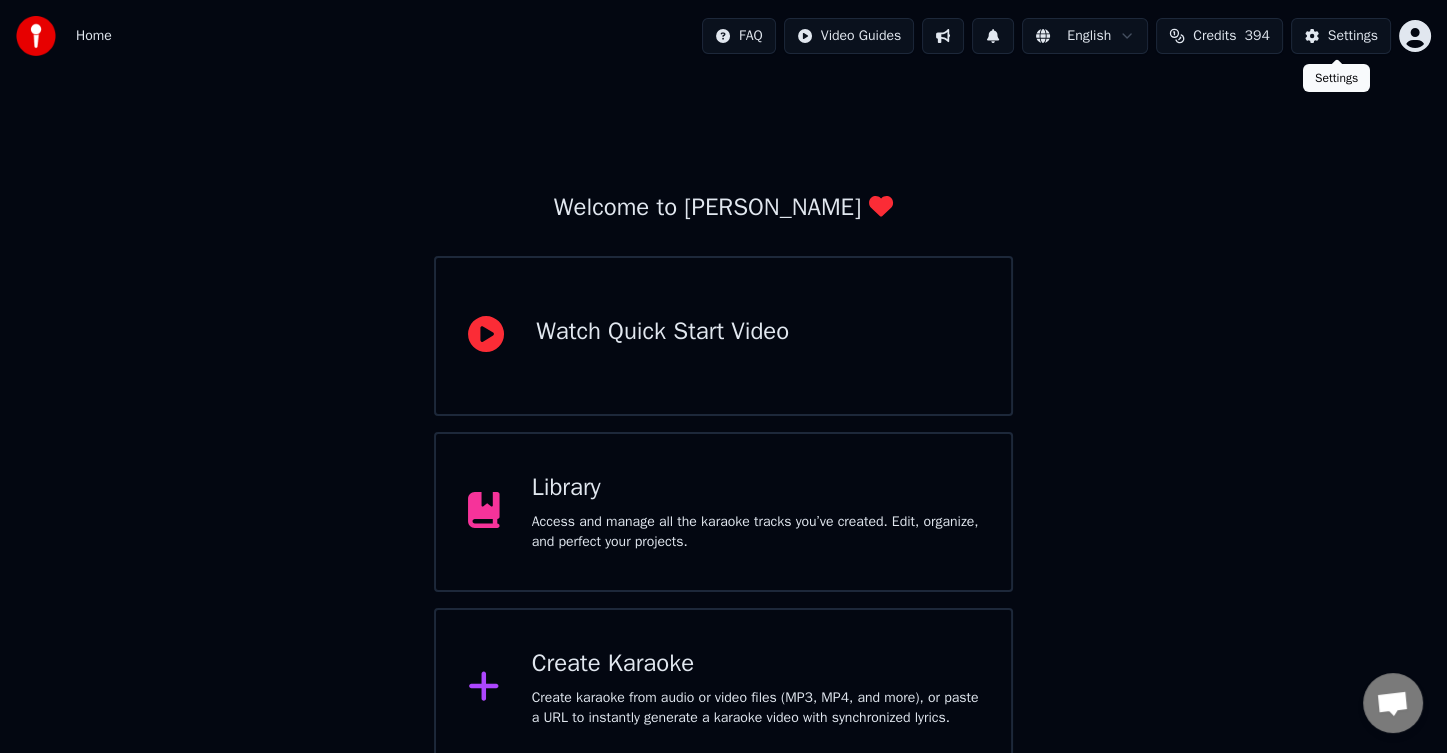 click on "Settings" at bounding box center [1353, 36] 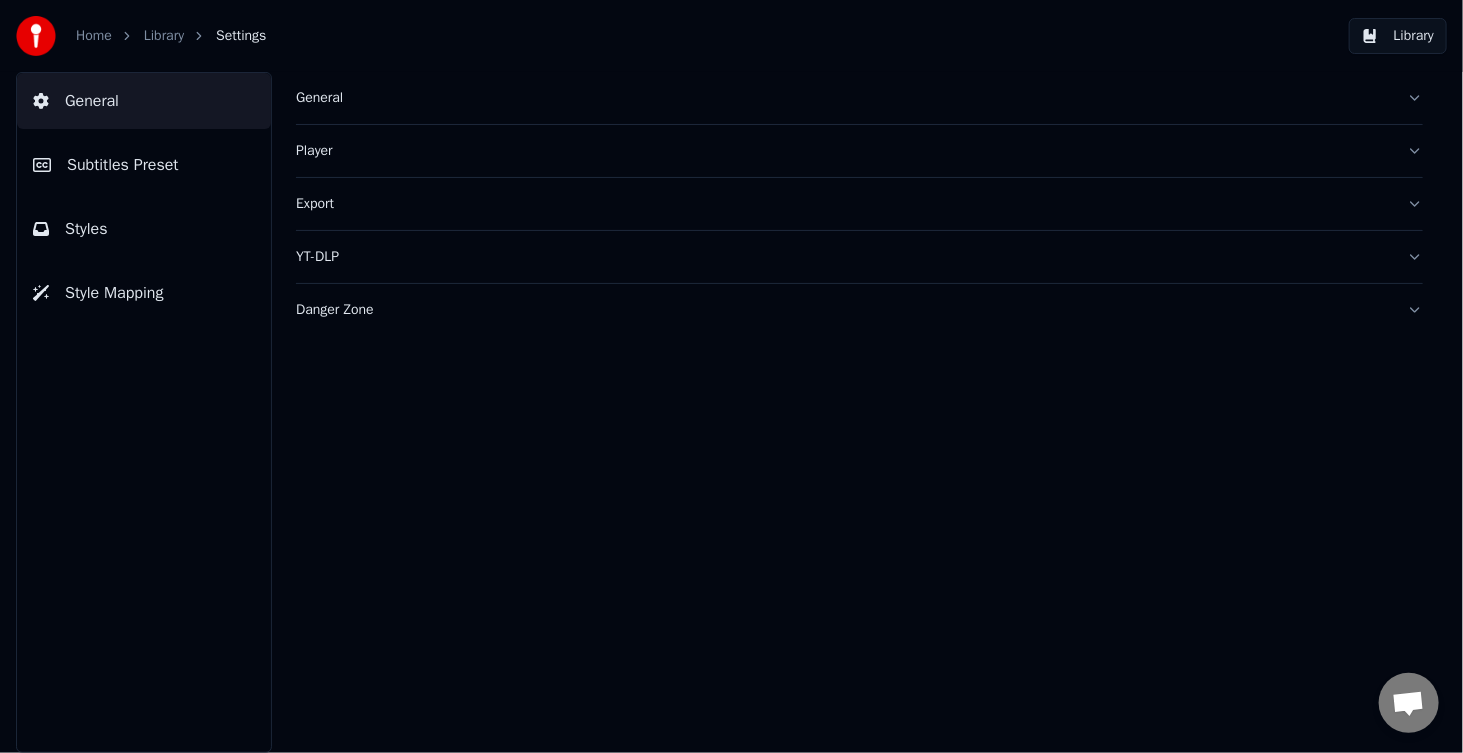 click on "Library" at bounding box center [164, 36] 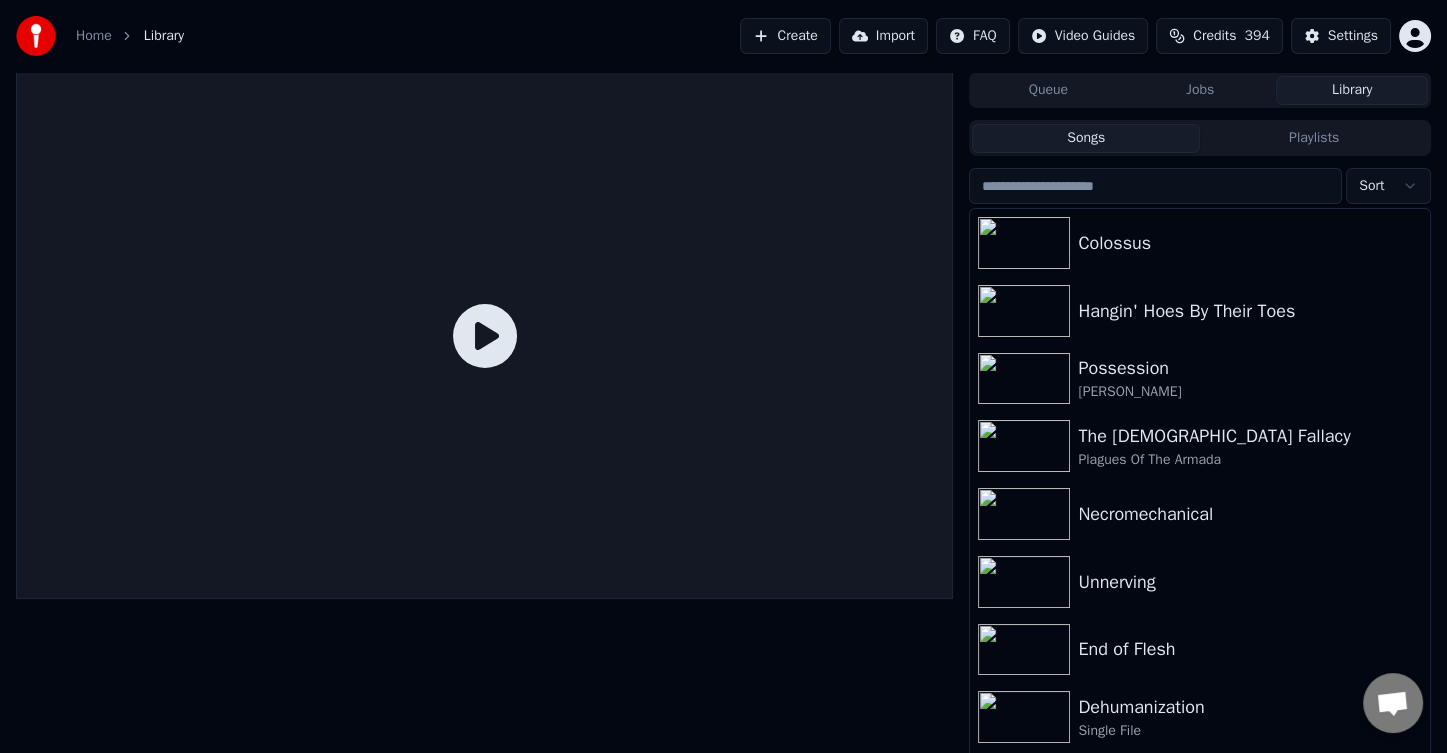 click at bounding box center [1155, 186] 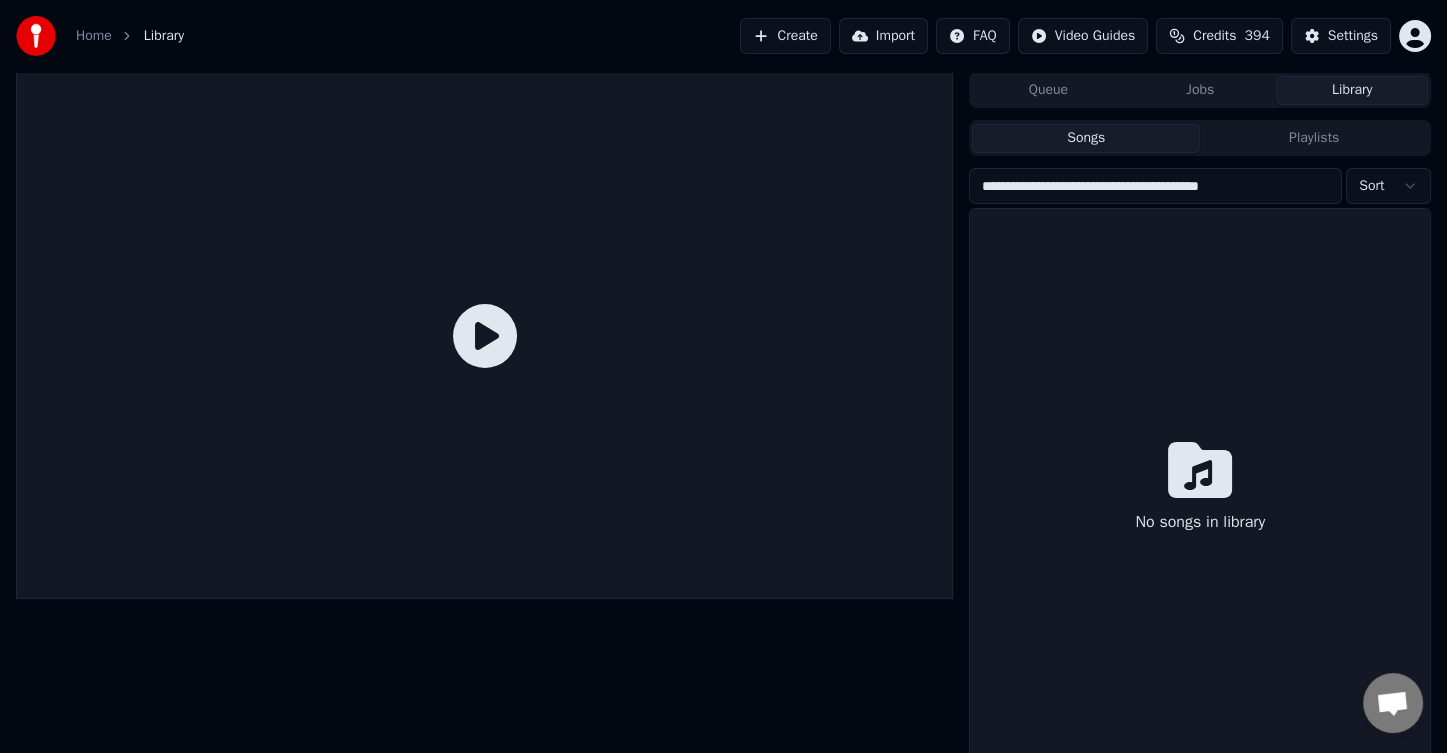click on "**********" at bounding box center [1155, 186] 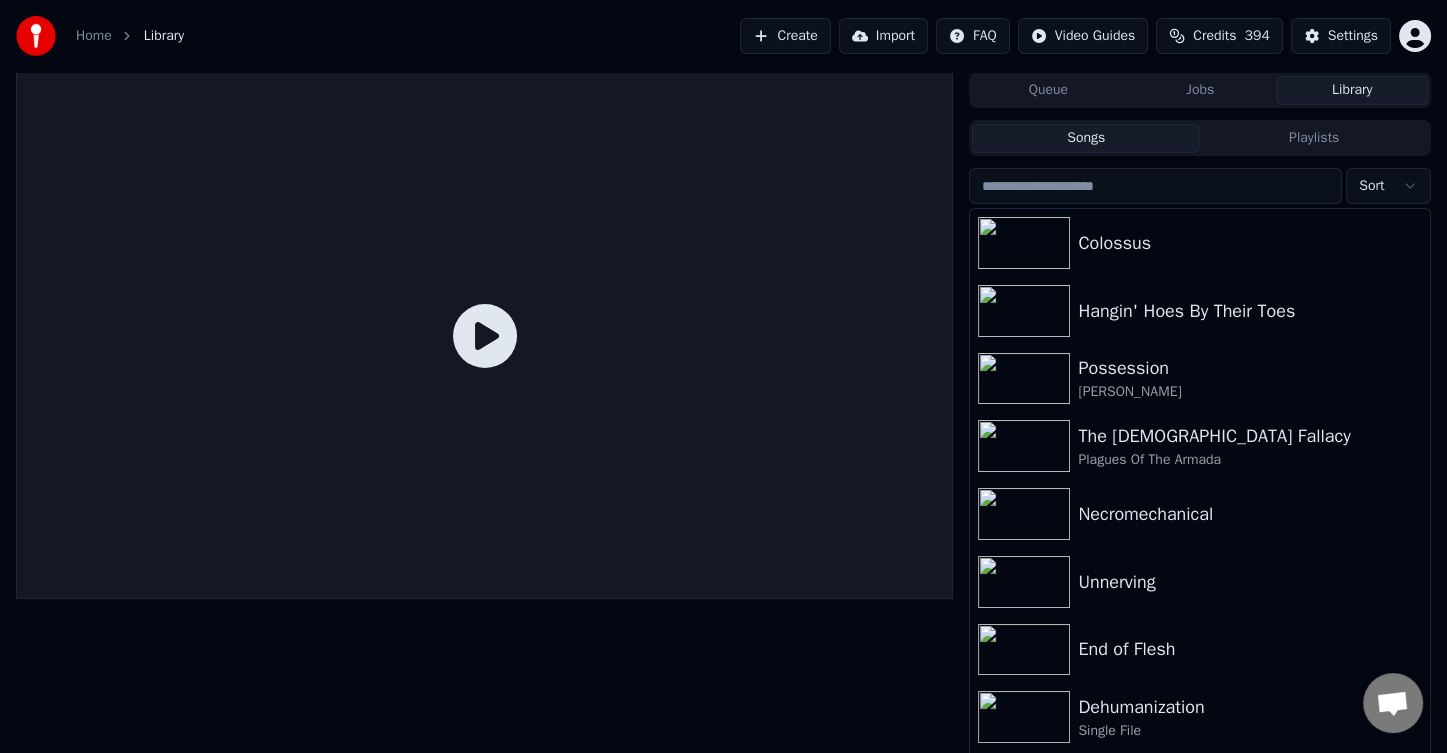click on "Home" at bounding box center (94, 36) 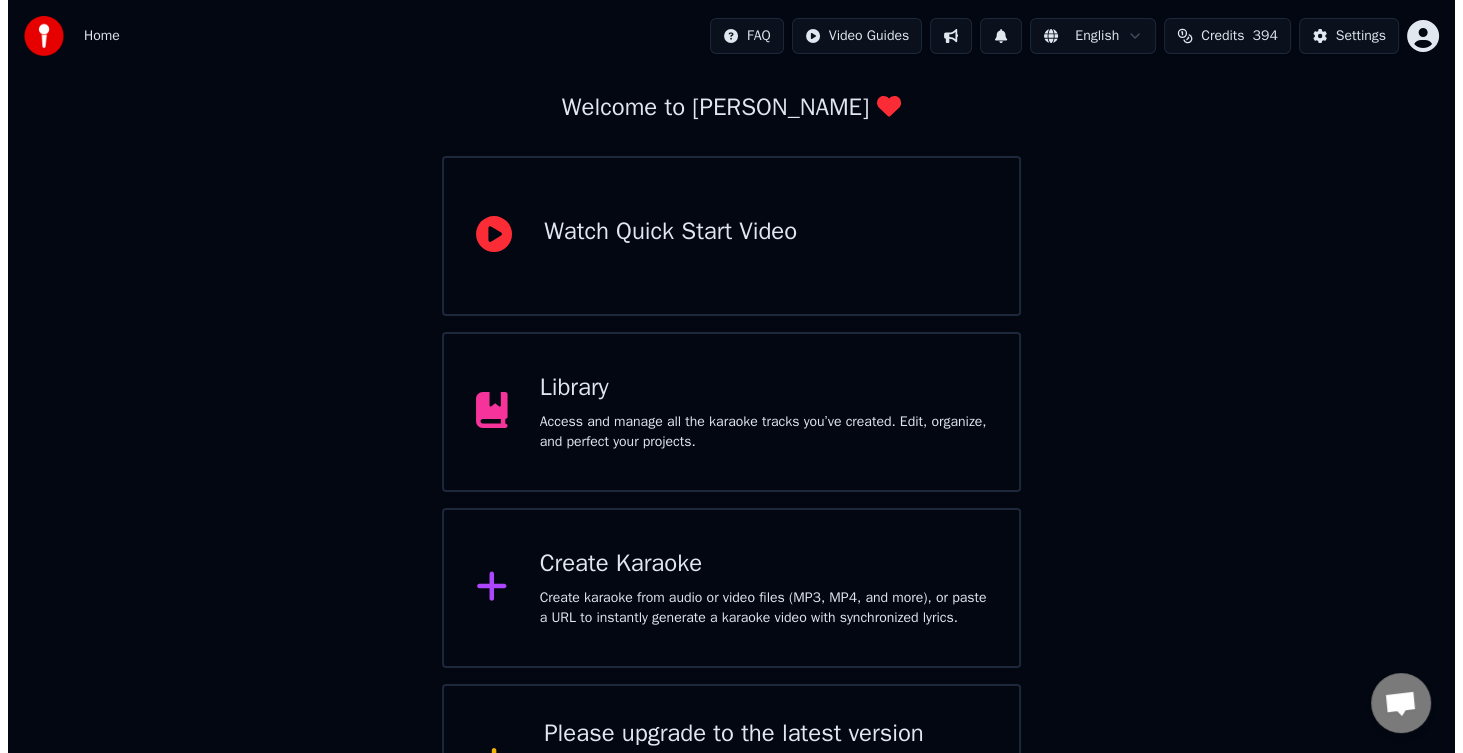 scroll, scrollTop: 198, scrollLeft: 0, axis: vertical 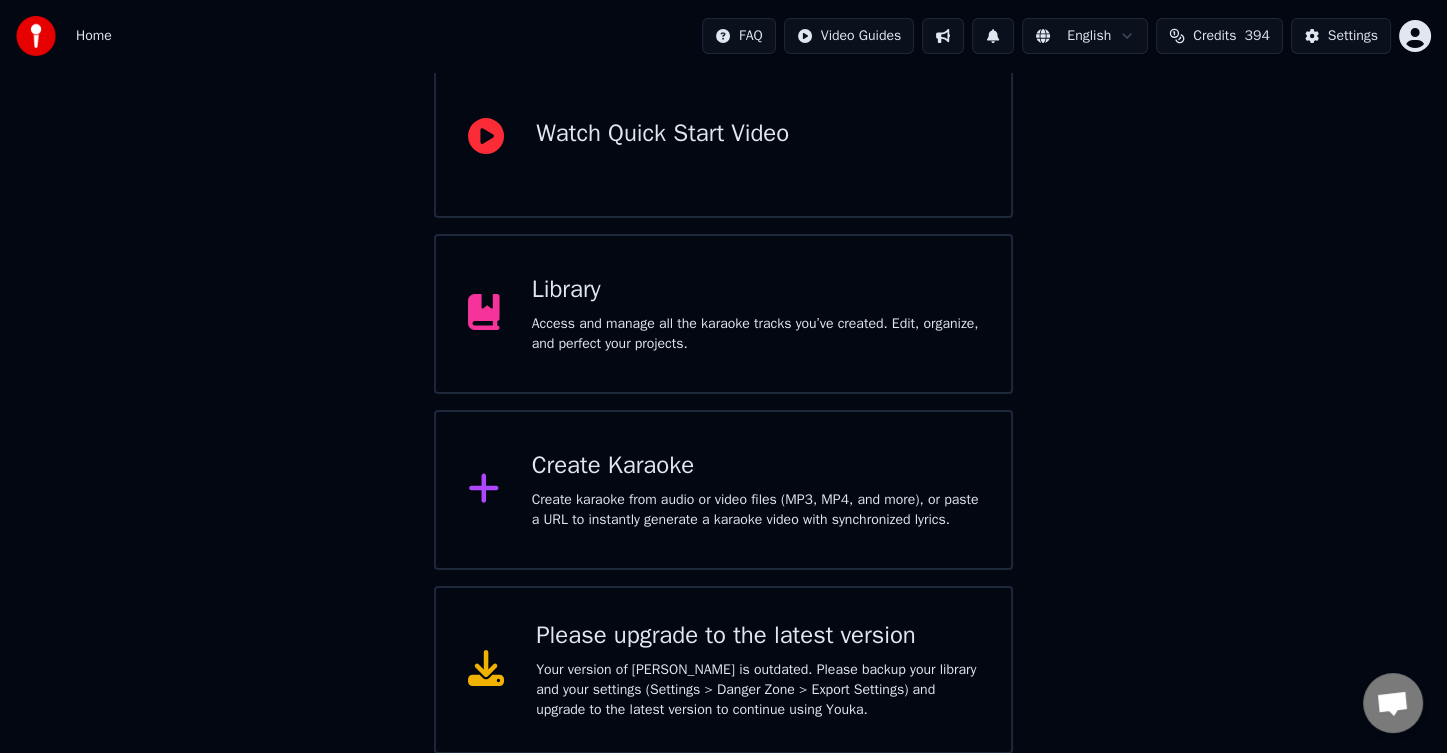 click on "Create Karaoke Create karaoke from audio or video files (MP3, MP4, and more), or paste a URL to instantly generate a karaoke video with synchronized lyrics." at bounding box center (755, 490) 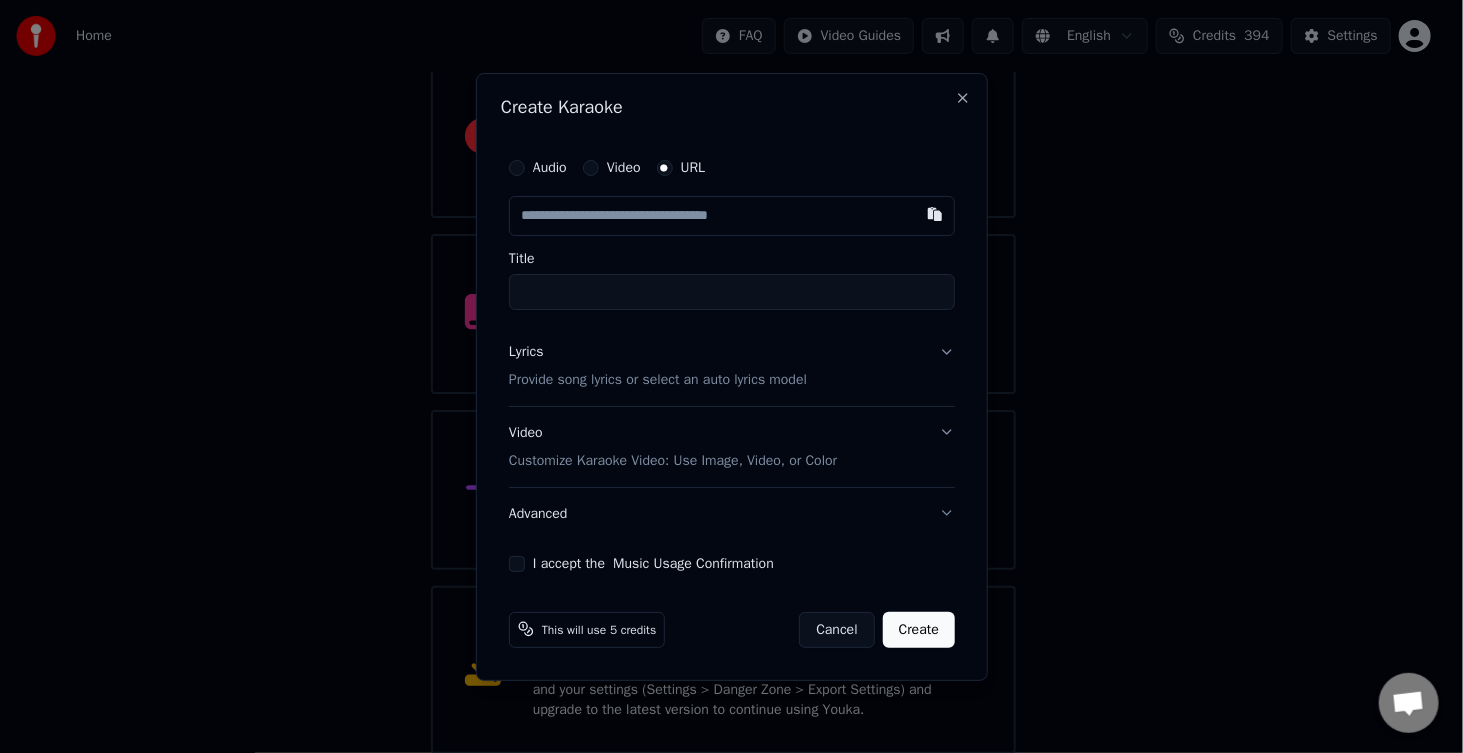 type on "**********" 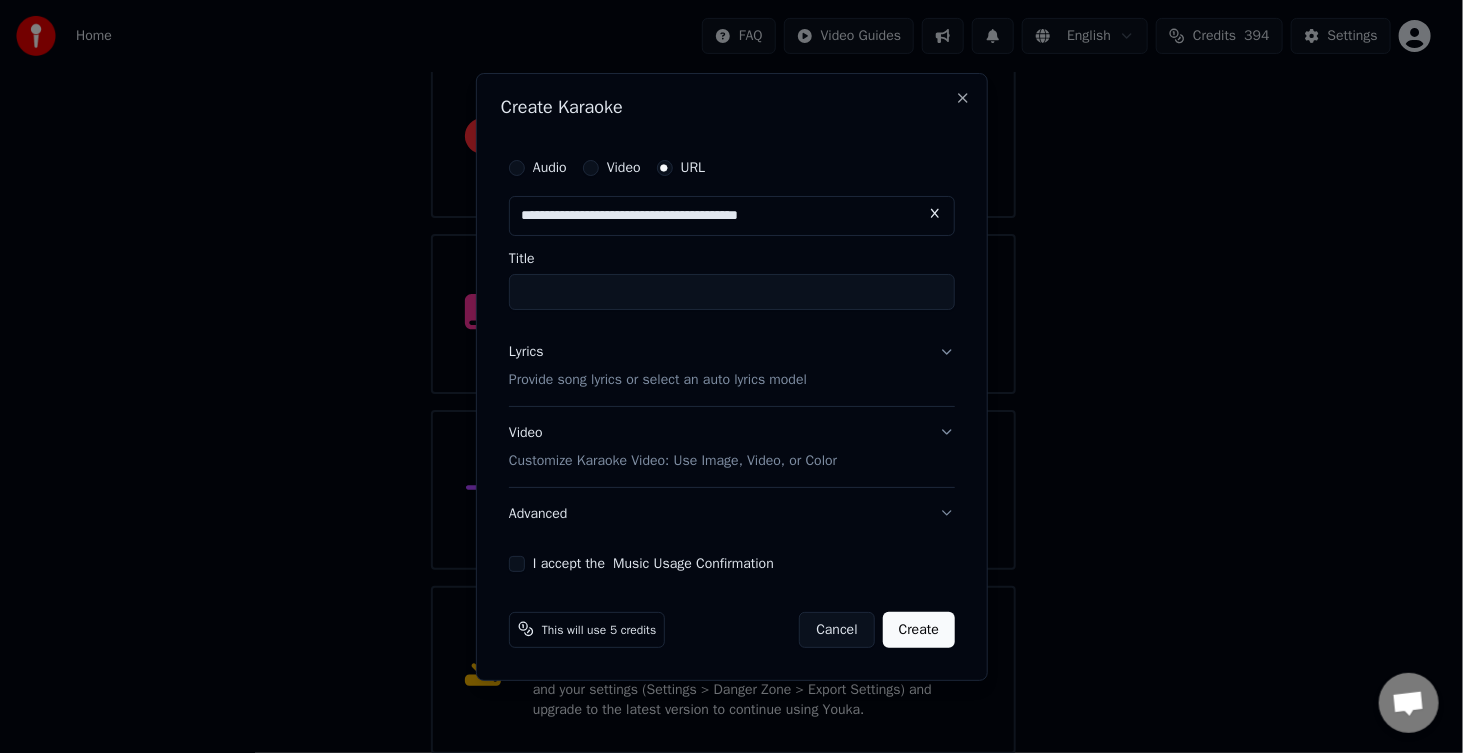 type on "**********" 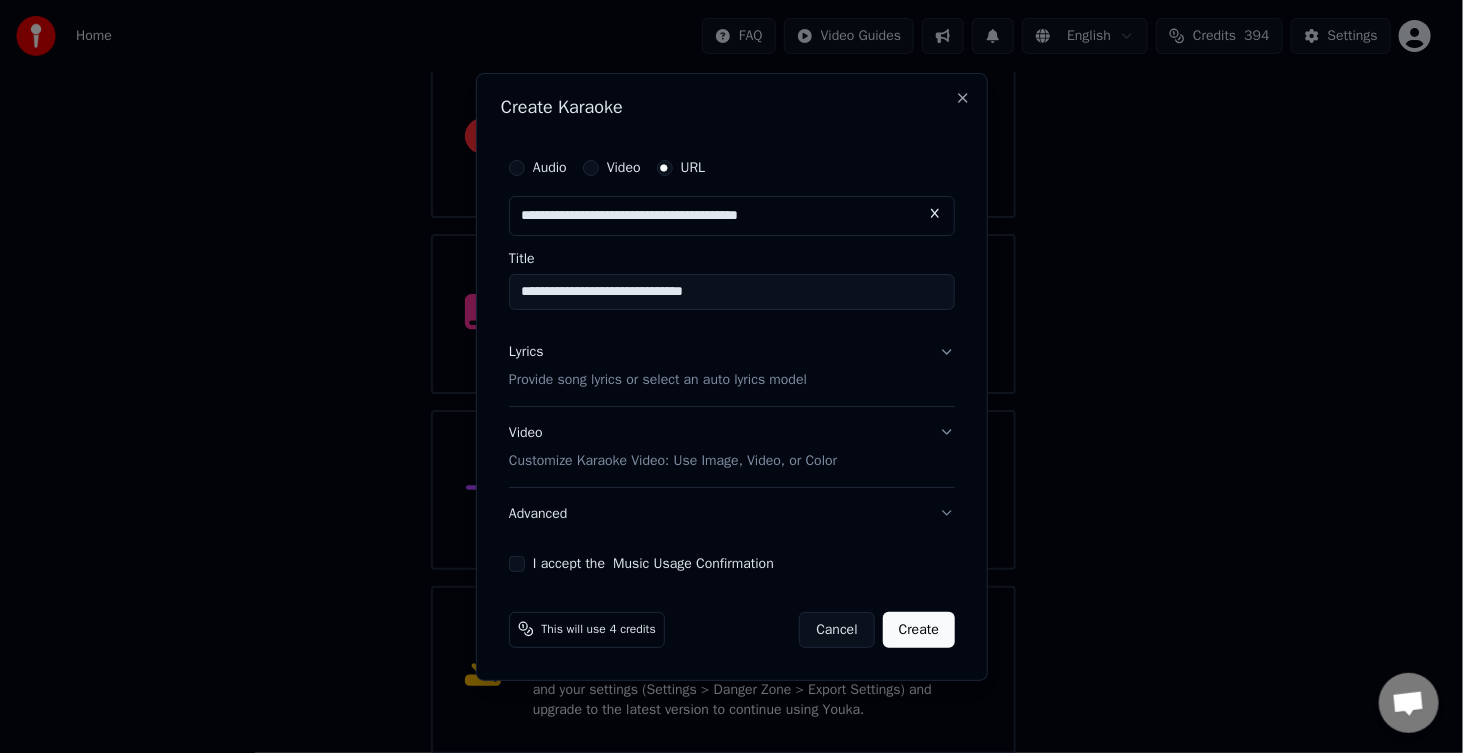 type on "**********" 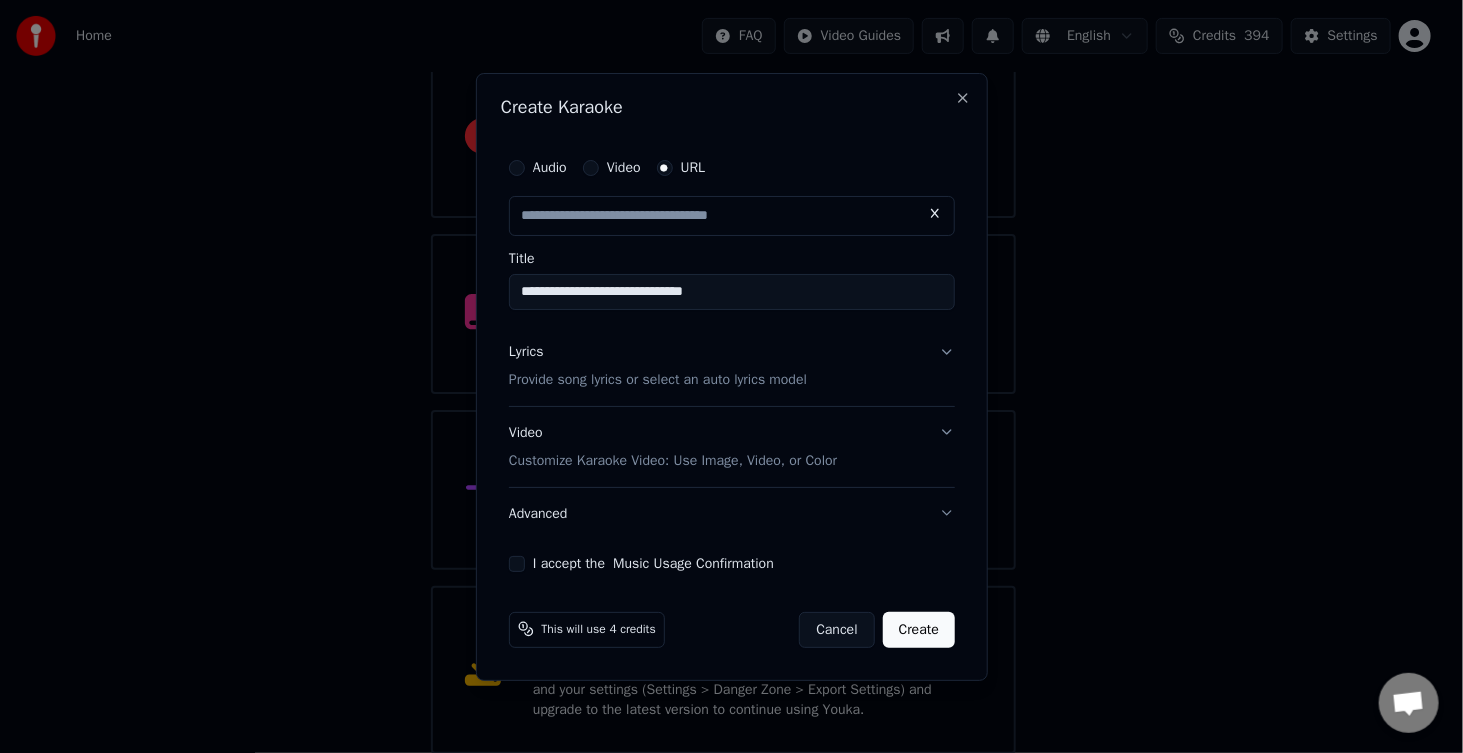 click on "I accept the   Music Usage Confirmation" at bounding box center [517, 563] 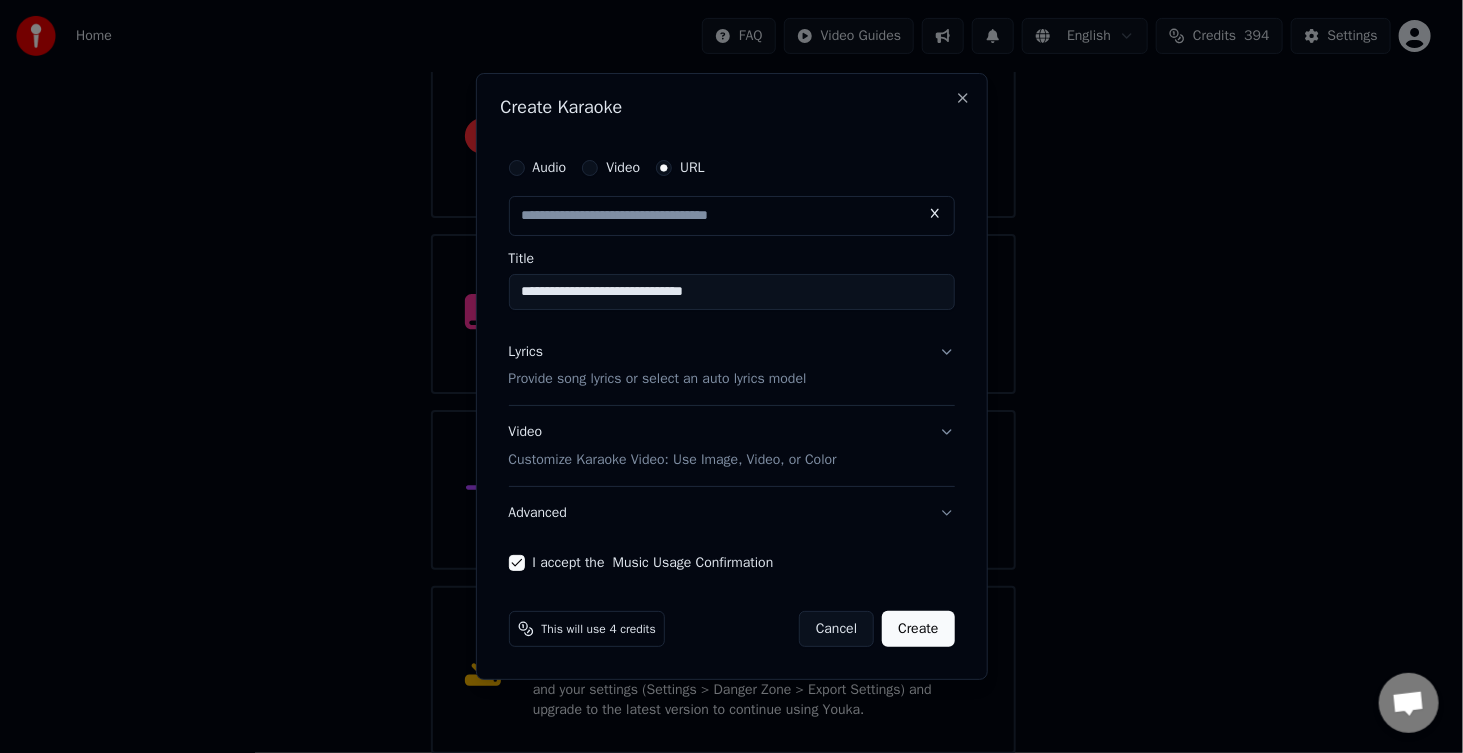 click on "Create" at bounding box center (918, 629) 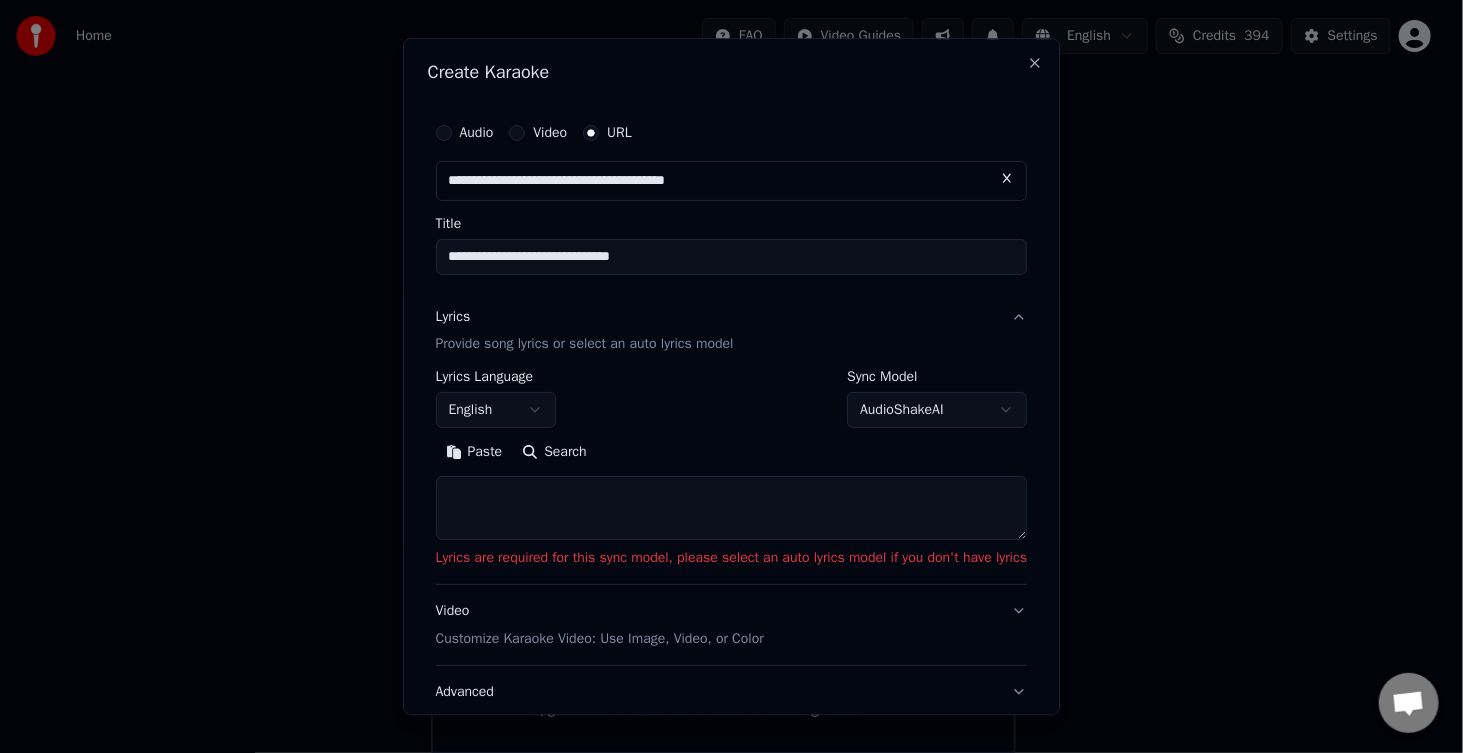 click at bounding box center [732, 509] 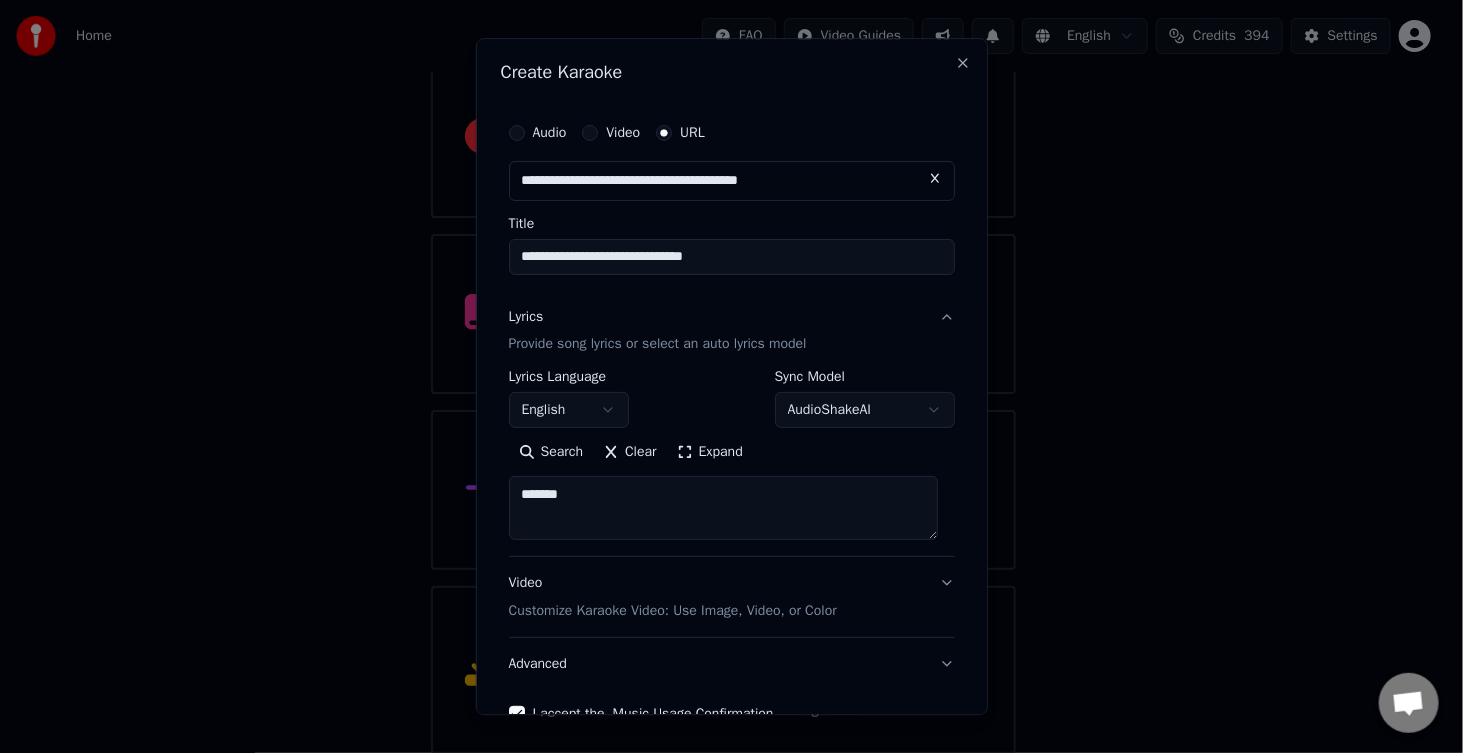click on "*******" at bounding box center (723, 509) 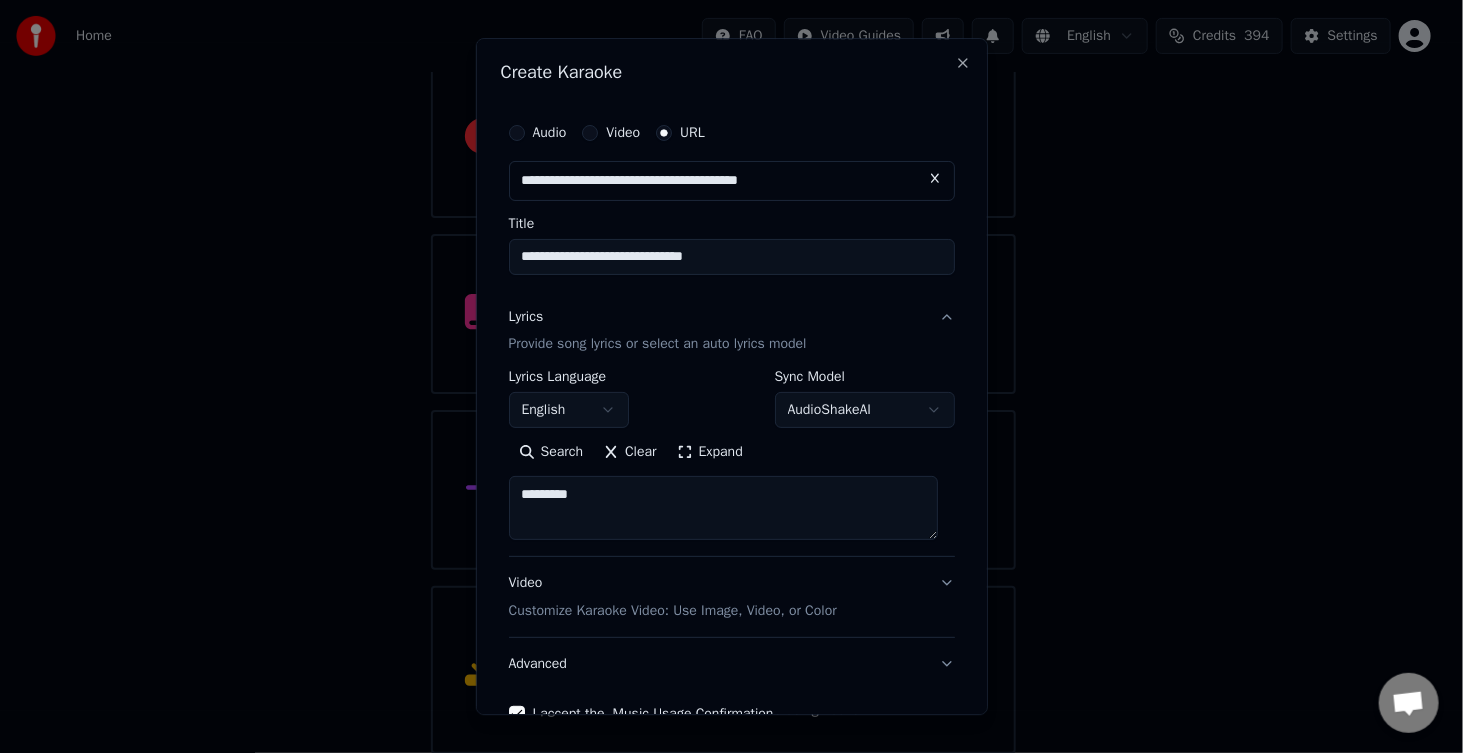 scroll, scrollTop: 116, scrollLeft: 0, axis: vertical 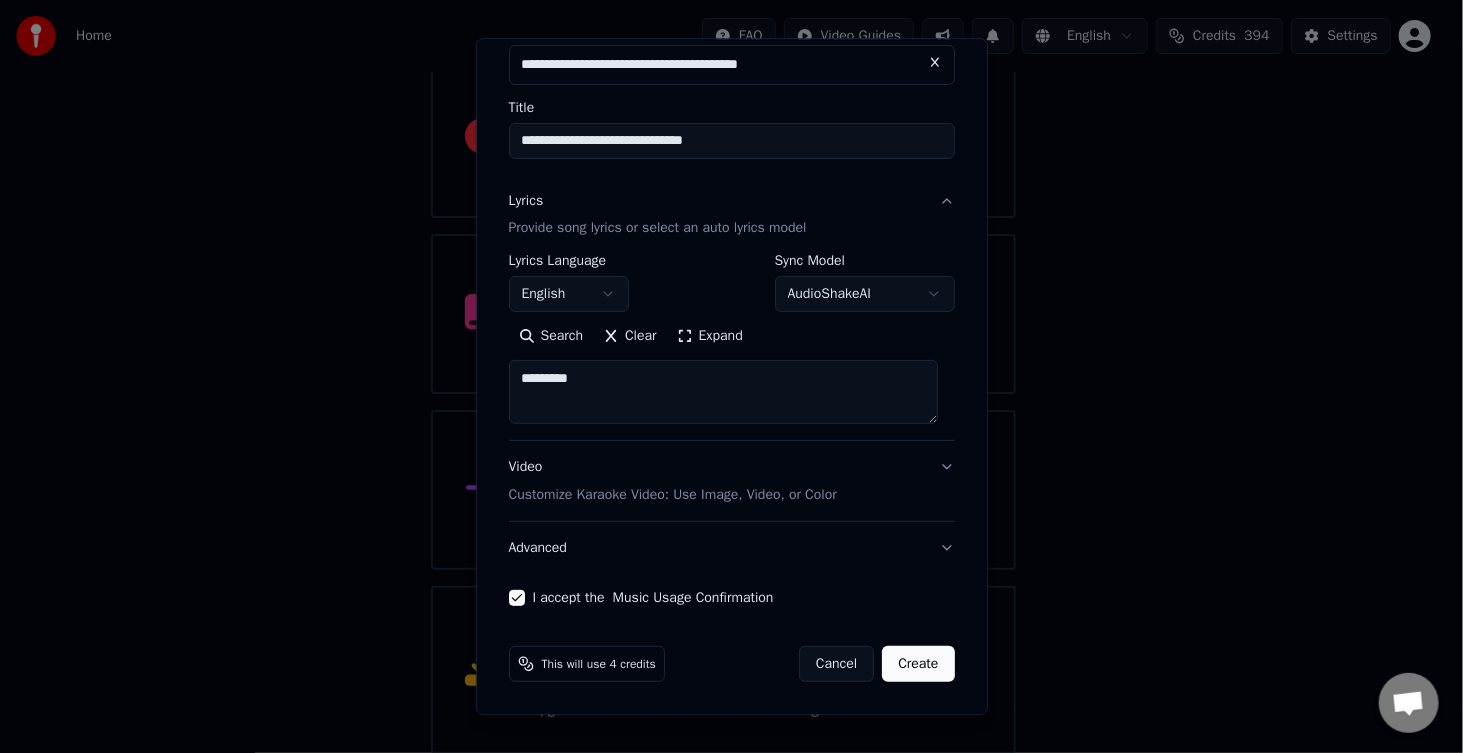 type on "*********" 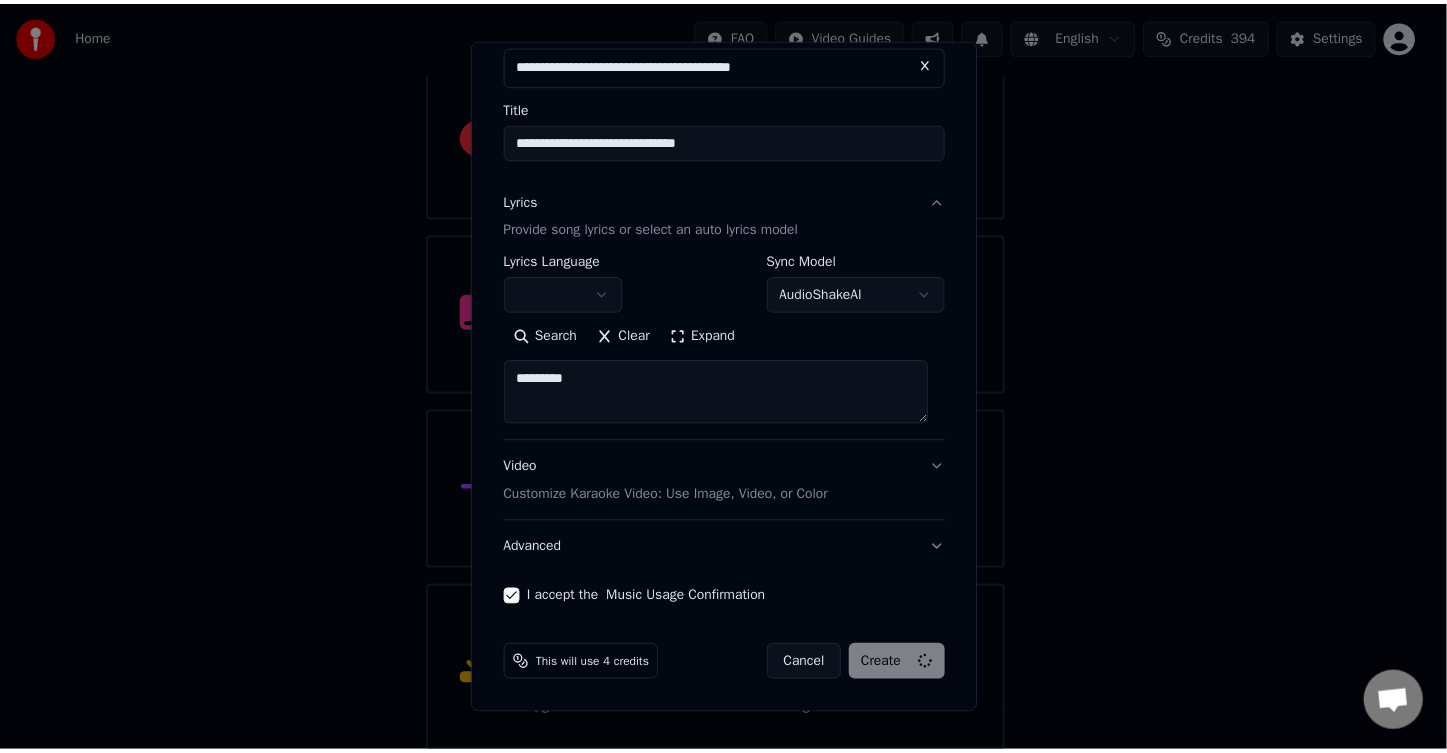 scroll, scrollTop: 6, scrollLeft: 0, axis: vertical 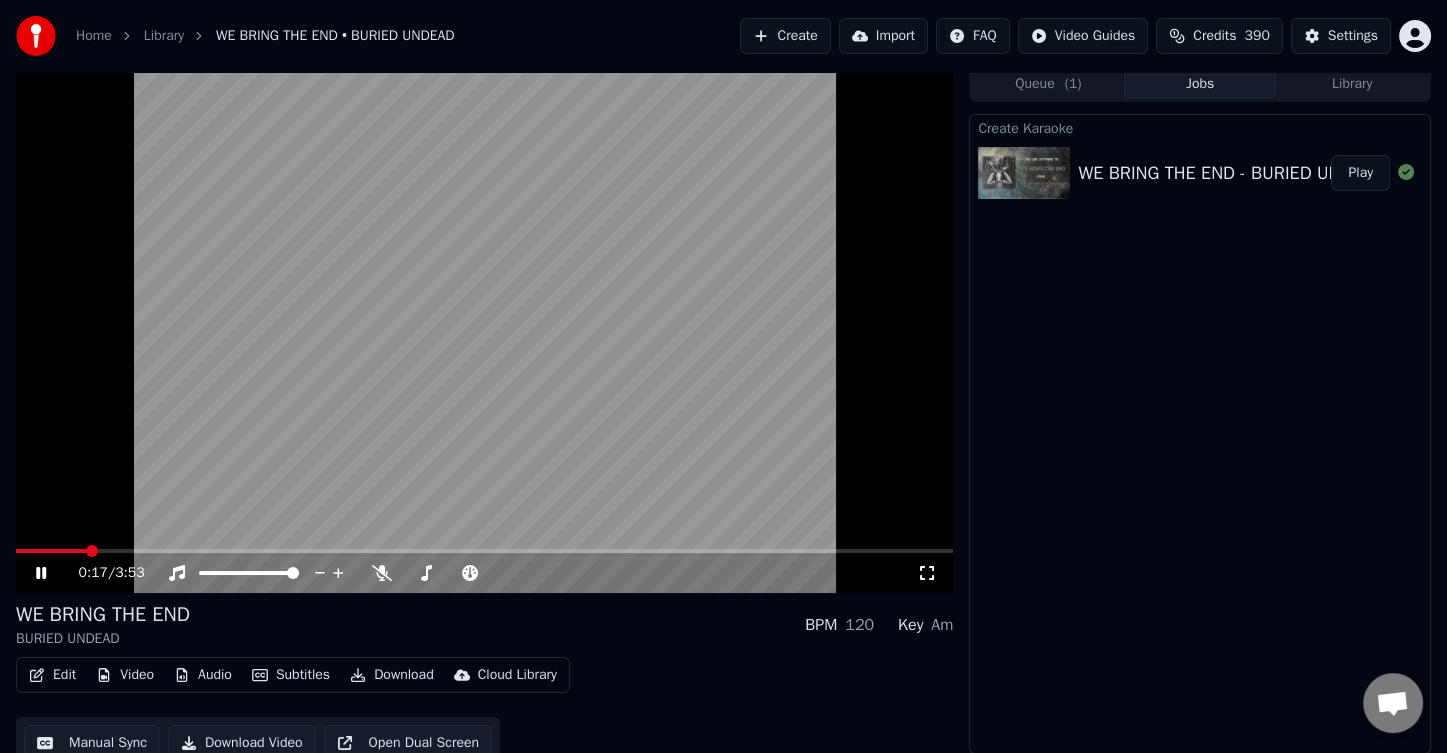 click on "Subtitles" at bounding box center (291, 675) 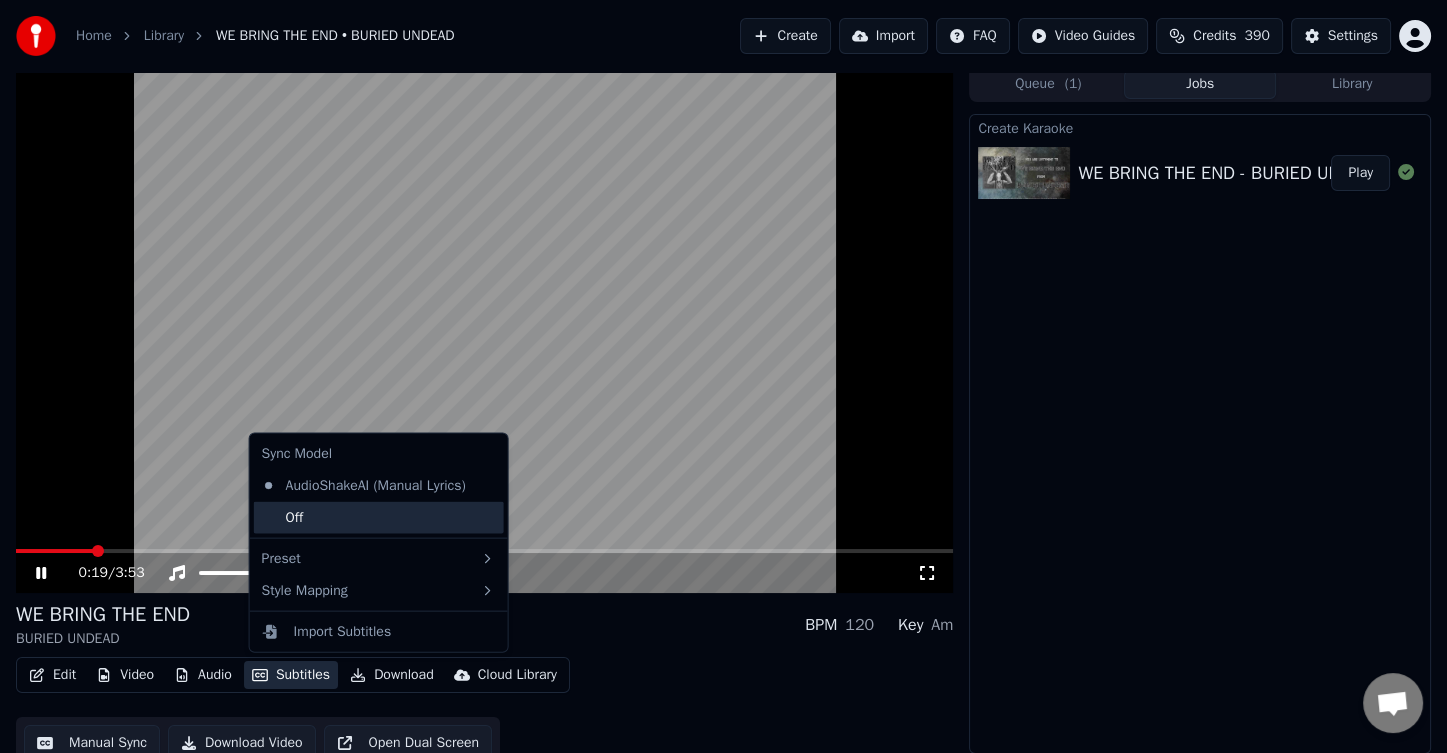 click on "Off" at bounding box center [379, 518] 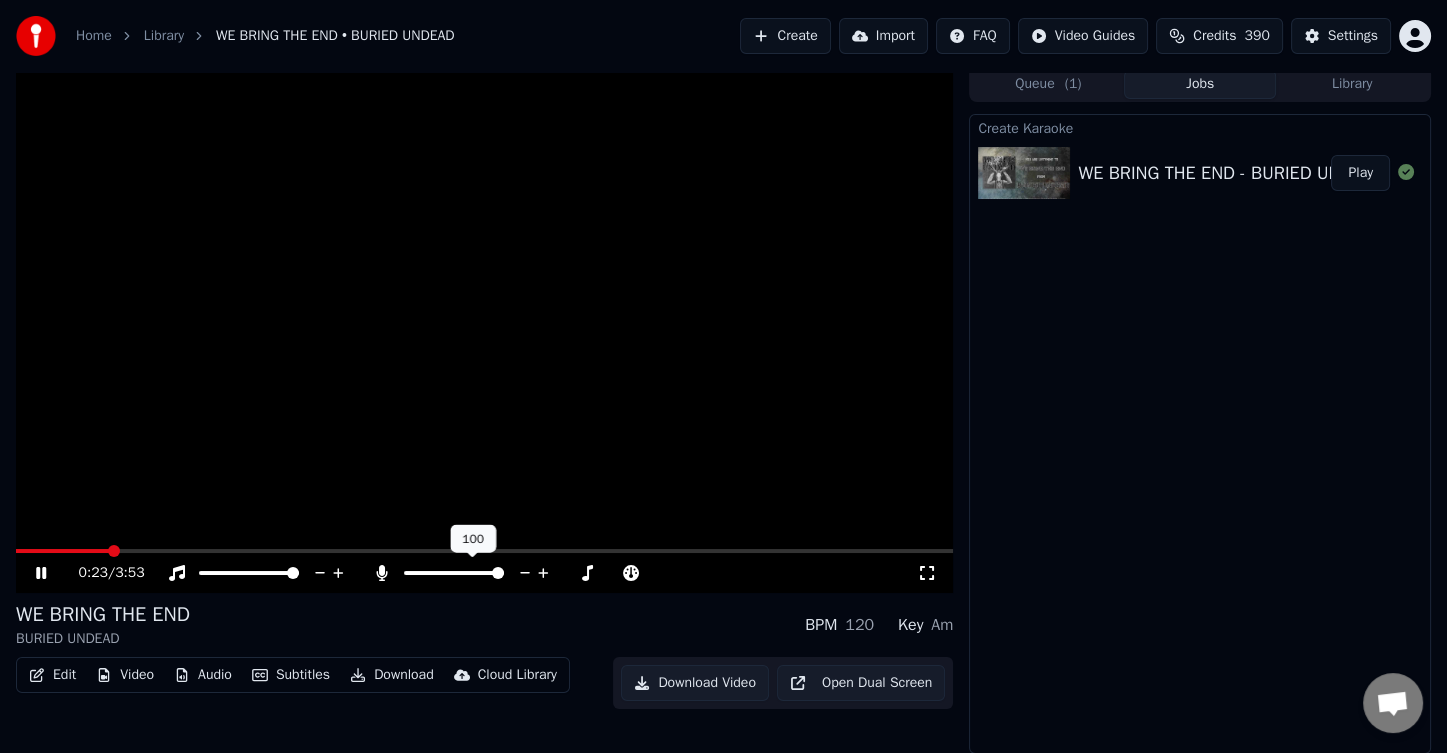 click at bounding box center (498, 573) 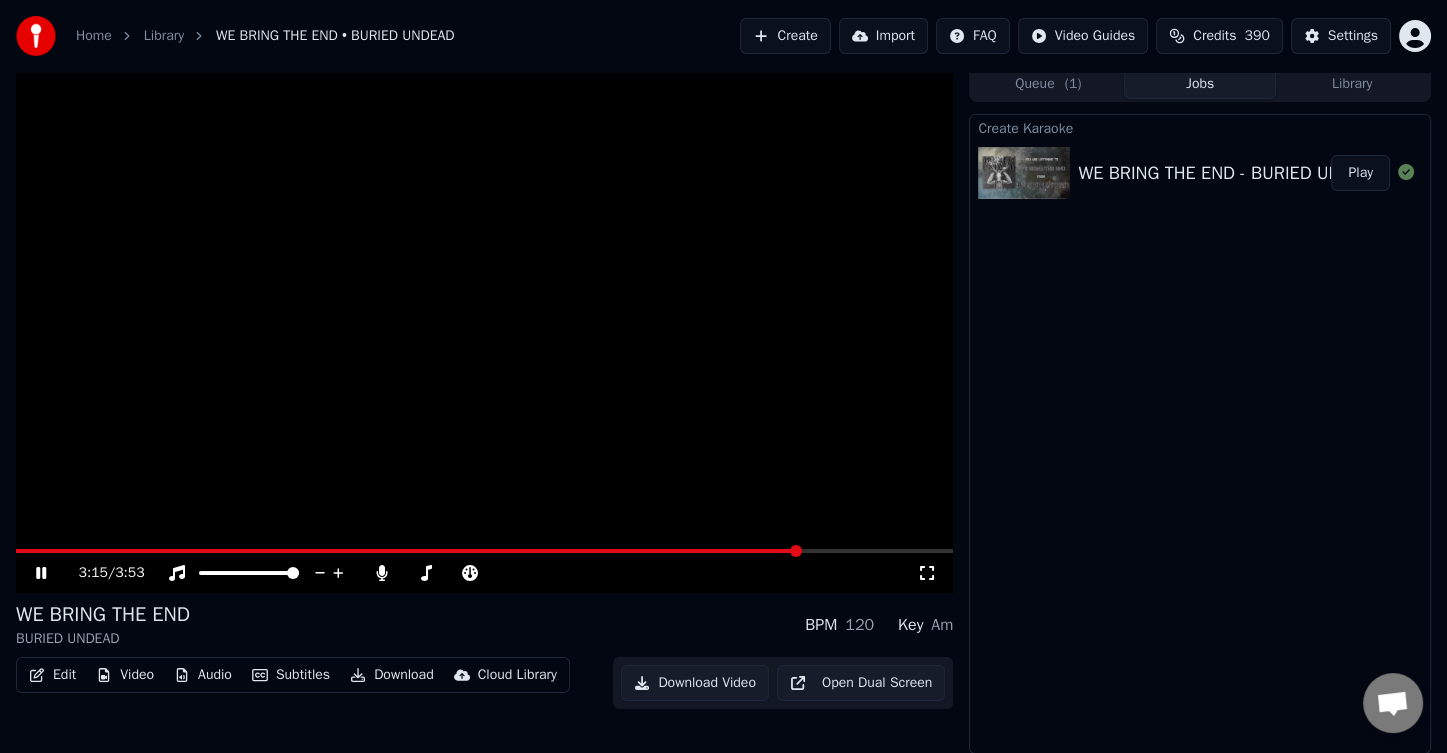click at bounding box center [484, 551] 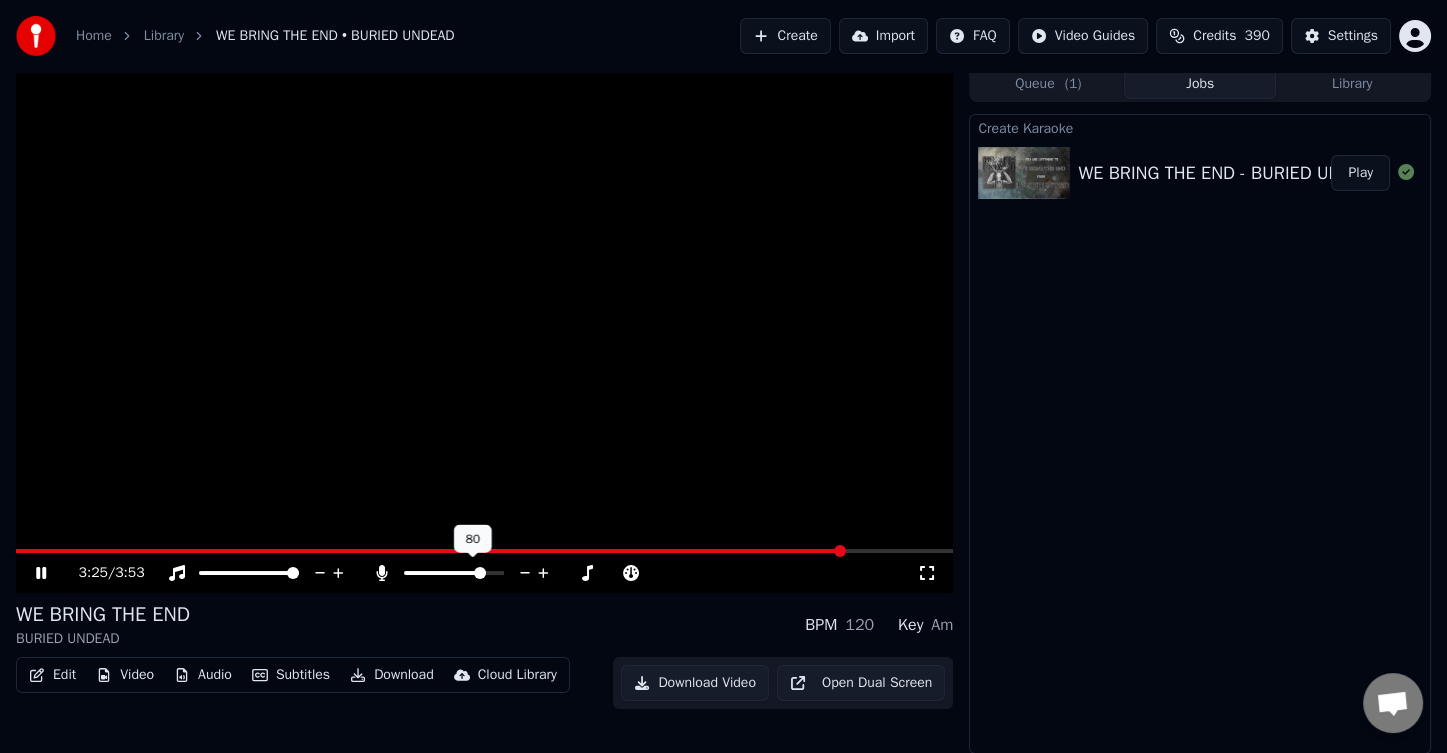 click at bounding box center [444, 573] 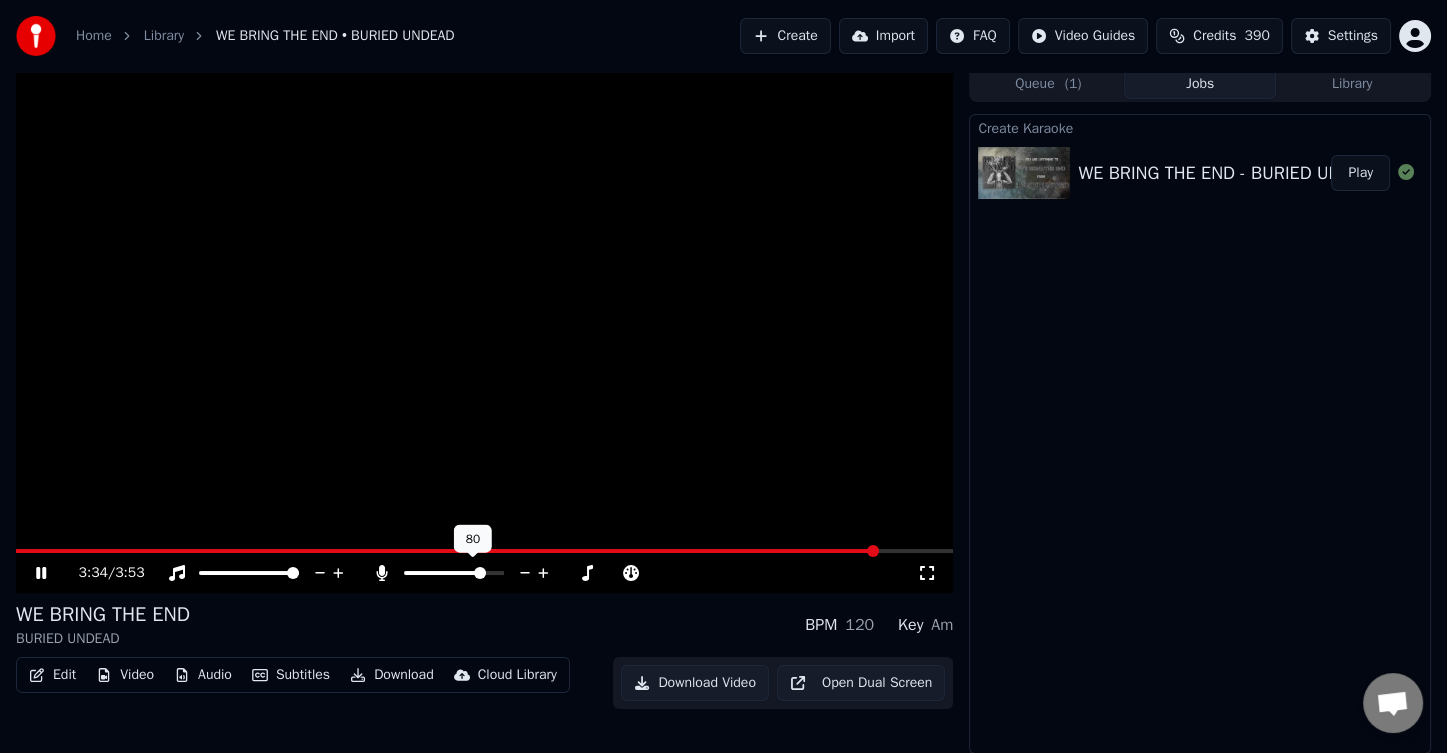 click 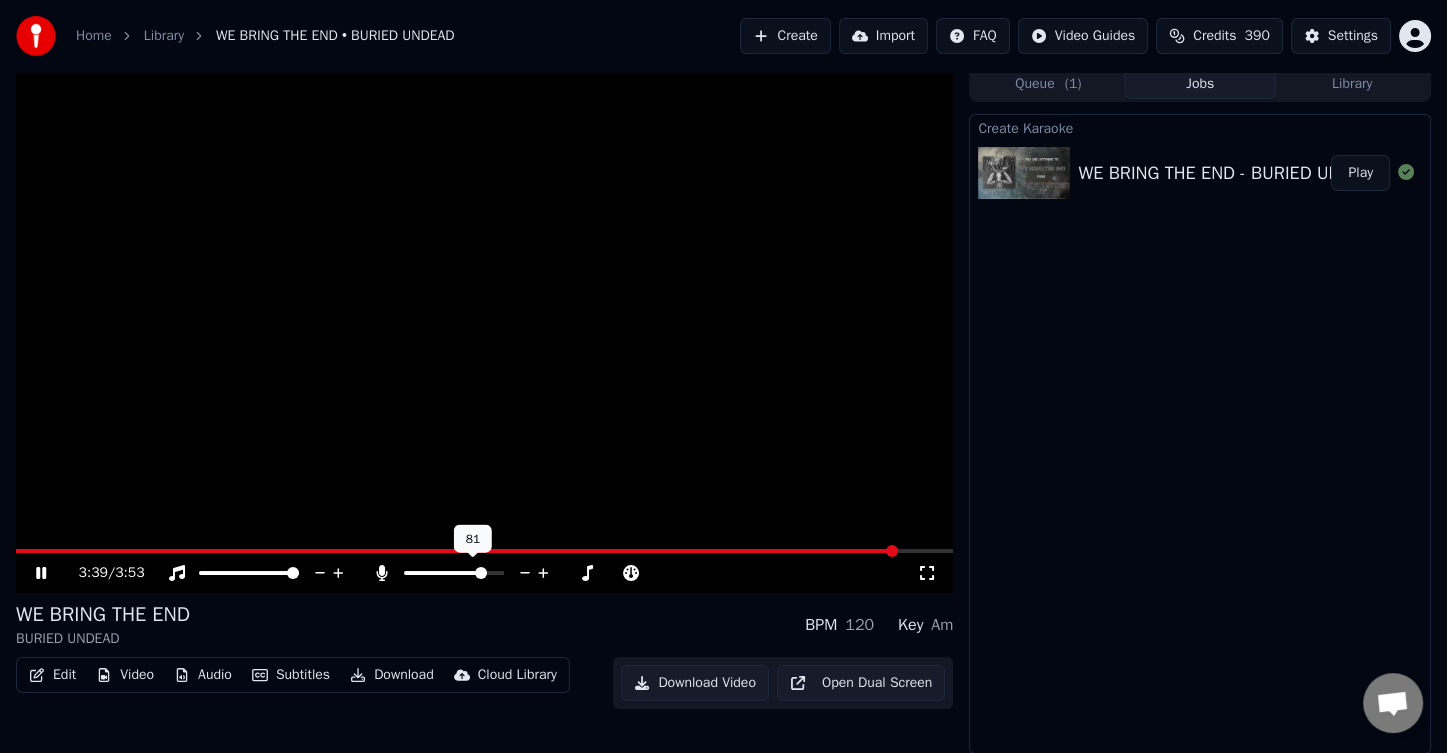 click 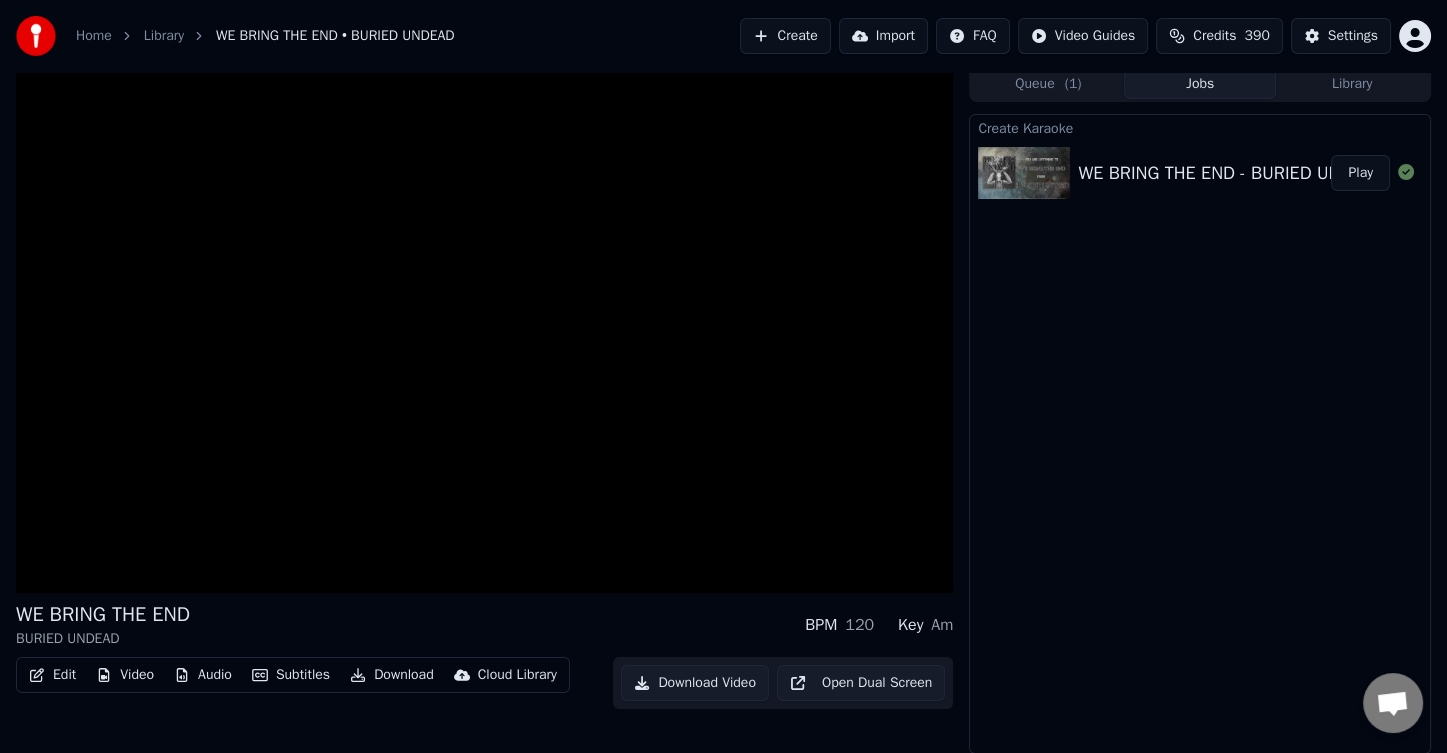 click on "Download" at bounding box center [392, 675] 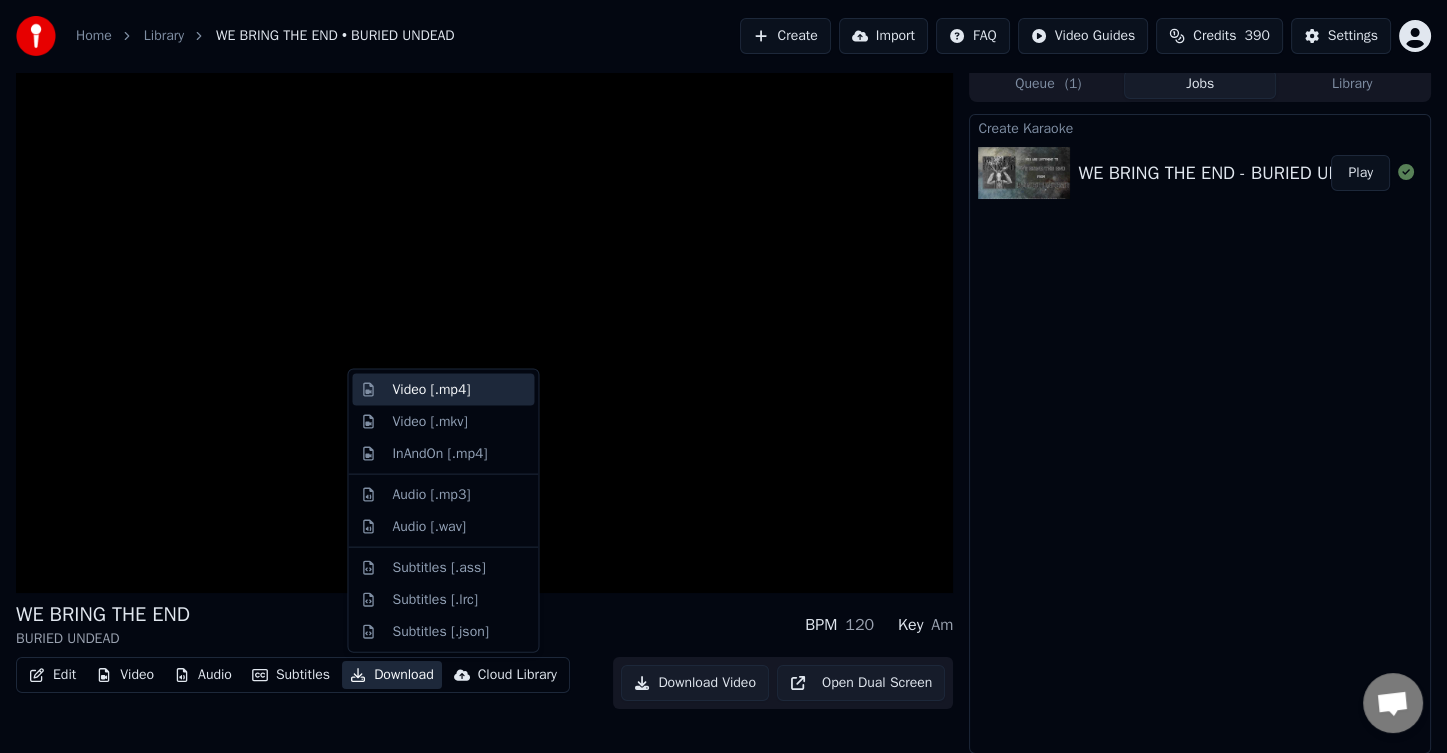 click on "Video [.mp4]" at bounding box center [431, 390] 